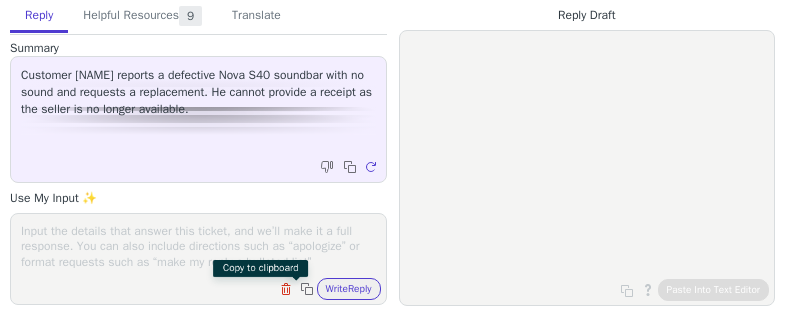 scroll, scrollTop: 0, scrollLeft: 0, axis: both 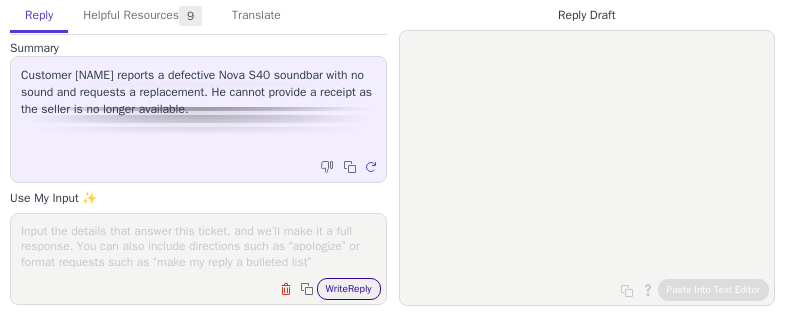 click on "Write  Reply" at bounding box center (349, 289) 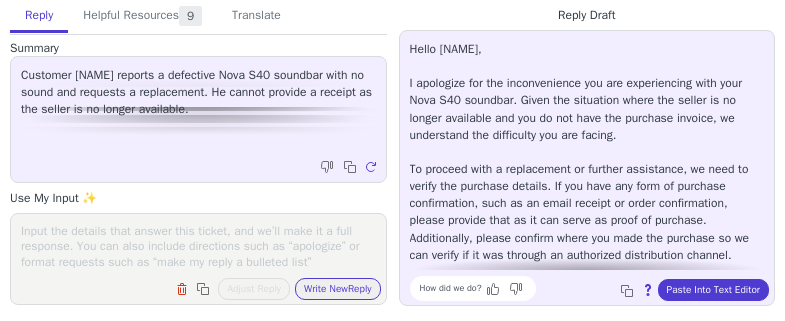 scroll, scrollTop: 130, scrollLeft: 0, axis: vertical 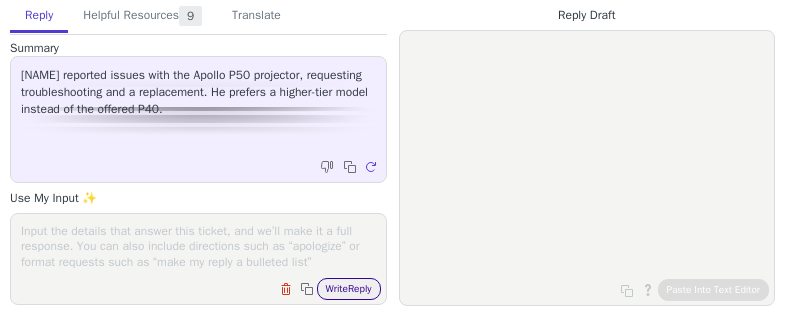click on "Write  Reply" at bounding box center [349, 289] 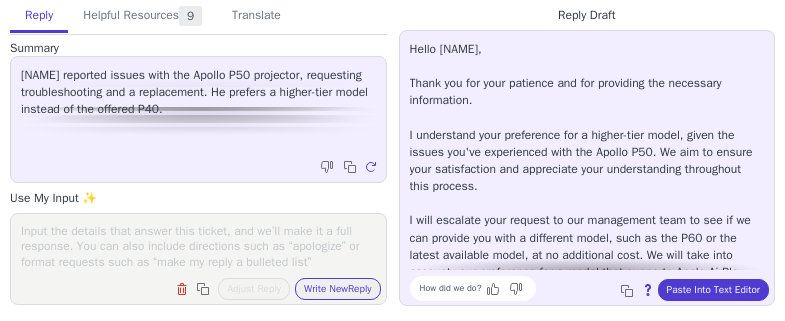 scroll, scrollTop: 165, scrollLeft: 0, axis: vertical 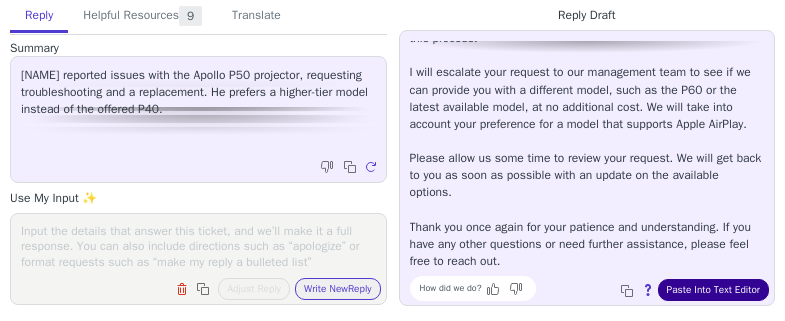 click on "Paste Into Text Editor" at bounding box center (713, 290) 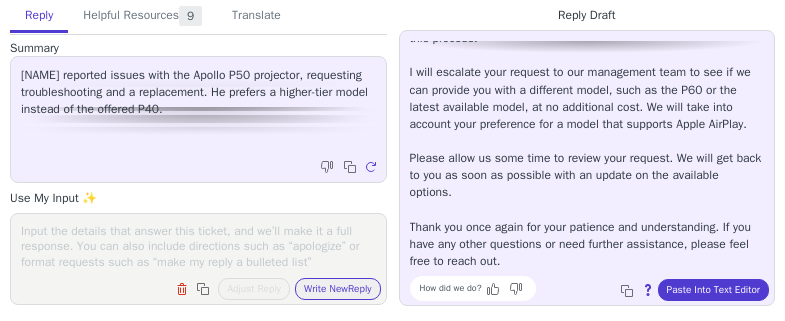 click on "[NAME] reported issues with the Apollo P50 projector, requesting troubleshooting and a replacement. He prefers a higher-tier model instead of the offered P40." at bounding box center [198, 92] 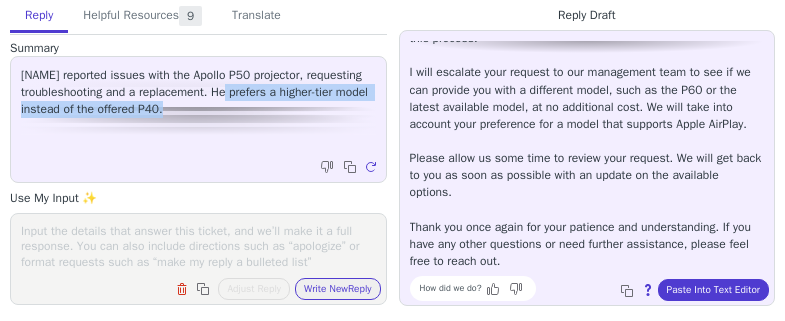 drag, startPoint x: 229, startPoint y: 96, endPoint x: 274, endPoint y: 120, distance: 51 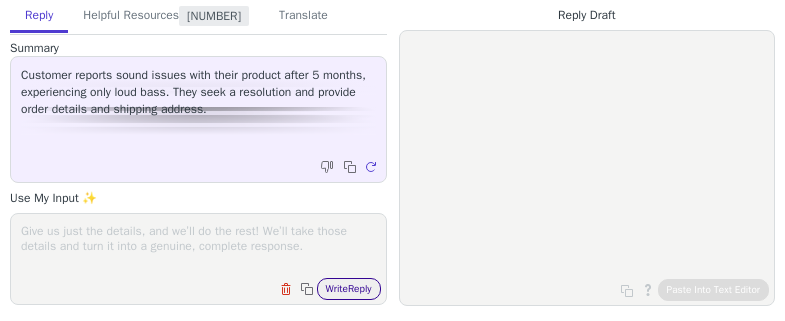 scroll, scrollTop: 0, scrollLeft: 0, axis: both 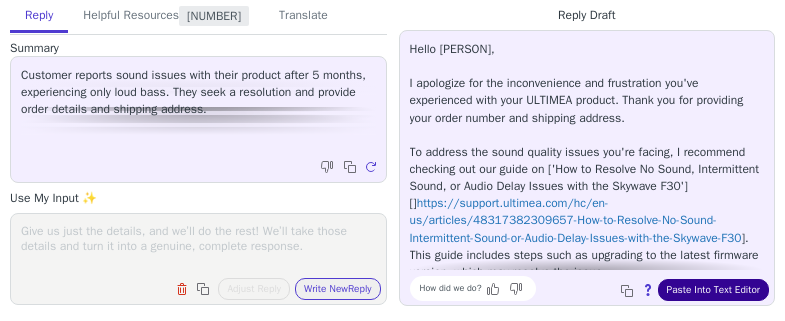 click on "Paste Into Text Editor" at bounding box center (713, 290) 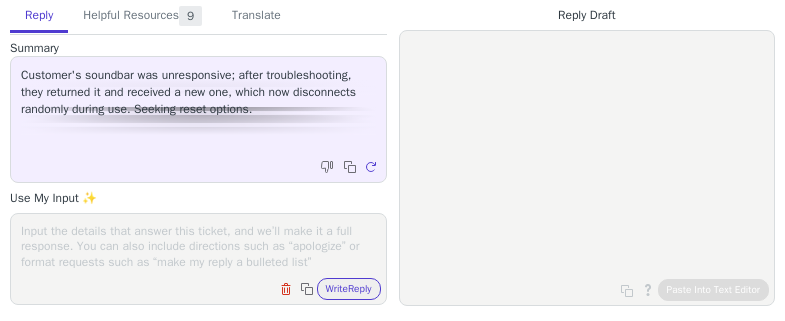 scroll, scrollTop: 0, scrollLeft: 0, axis: both 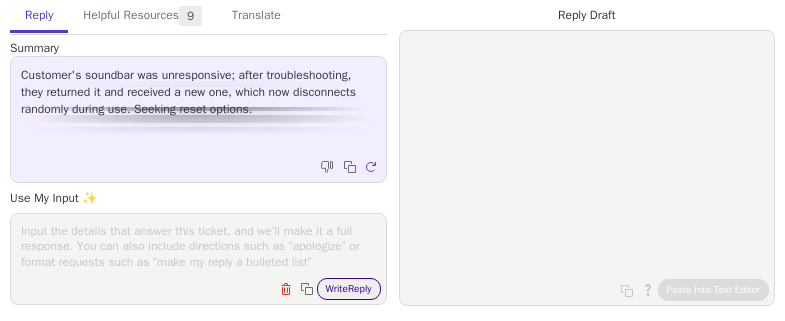 click on "Write  Reply" at bounding box center (349, 289) 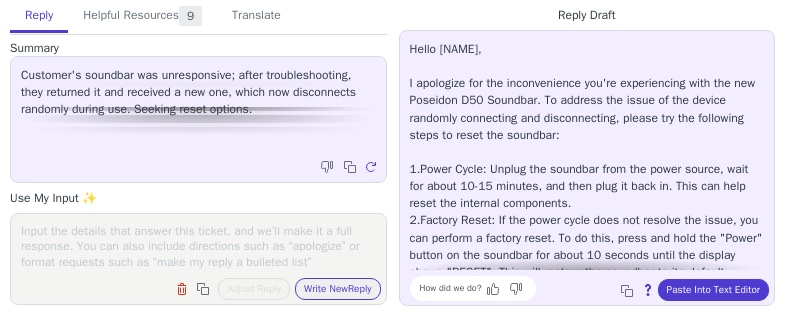 scroll, scrollTop: 130, scrollLeft: 0, axis: vertical 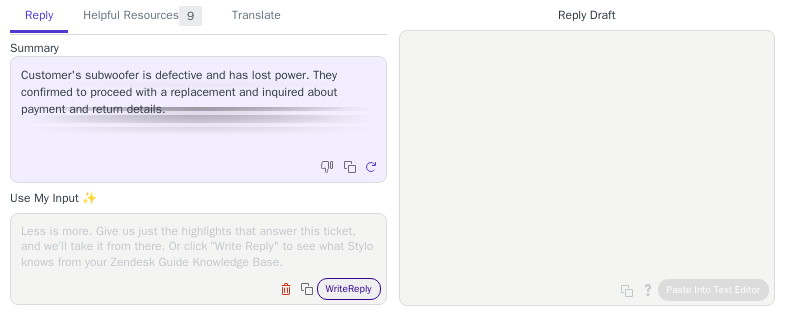 click on "Write  Reply" at bounding box center [349, 289] 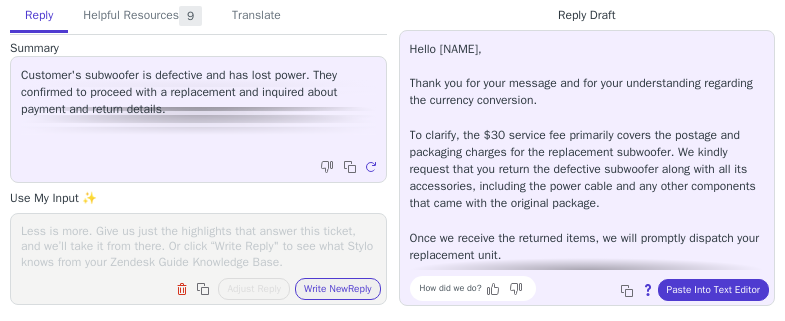 scroll, scrollTop: 96, scrollLeft: 0, axis: vertical 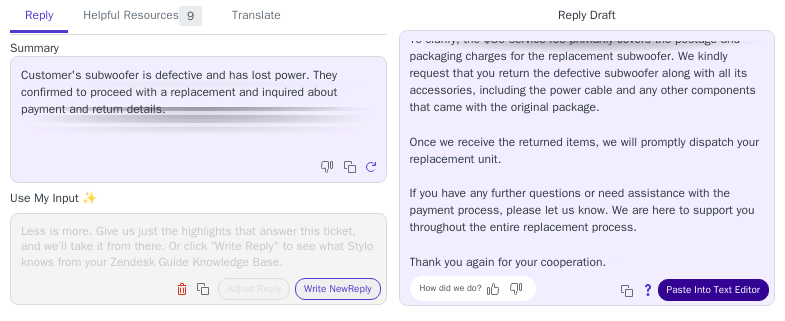 click on "Paste Into Text Editor" at bounding box center (713, 290) 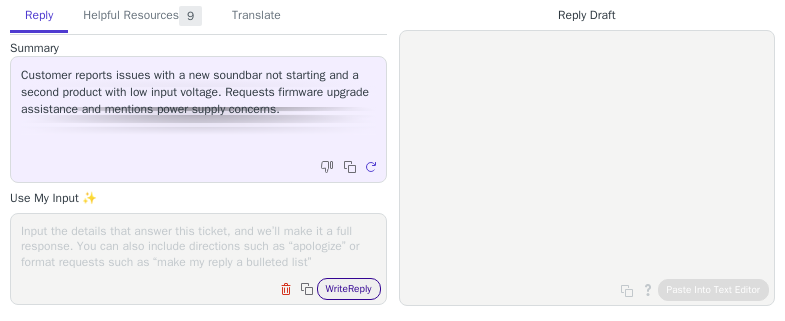 scroll, scrollTop: 0, scrollLeft: 0, axis: both 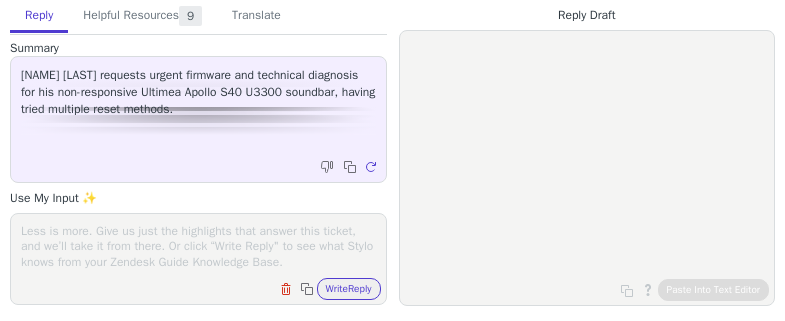 click on "Clear field Copy to clipboard Write  Reply" at bounding box center (328, 289) 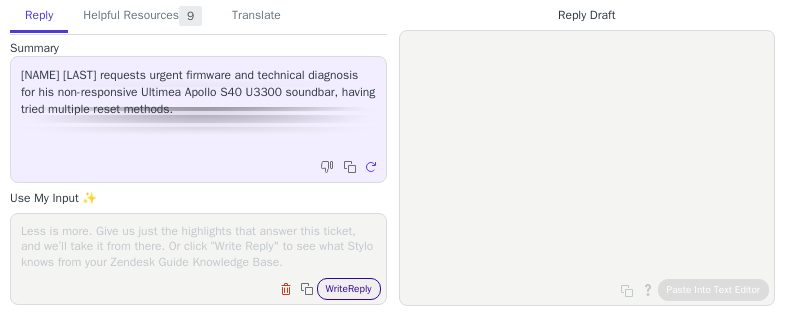 click on "Write  Reply" at bounding box center [349, 289] 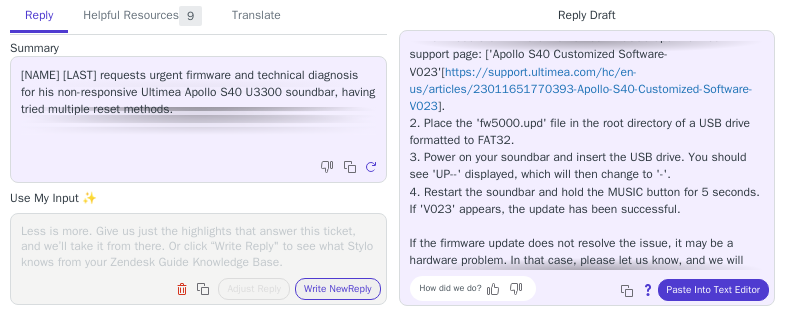 scroll, scrollTop: 233, scrollLeft: 0, axis: vertical 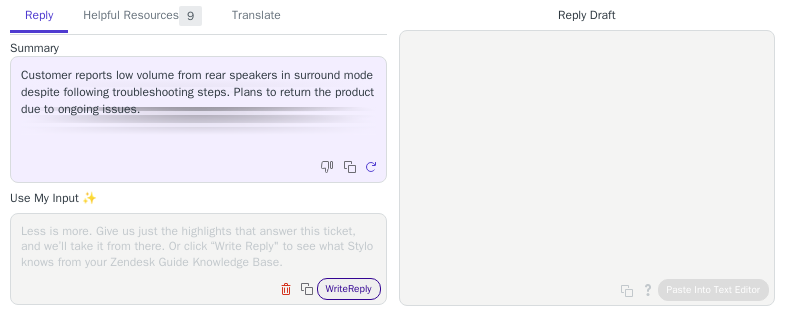 click on "Write  Reply" at bounding box center (349, 289) 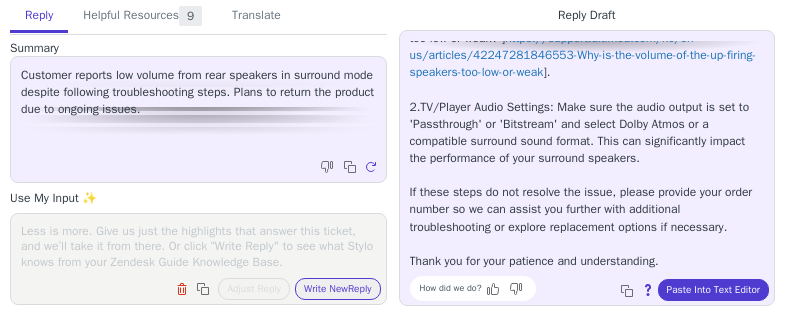 scroll, scrollTop: 0, scrollLeft: 0, axis: both 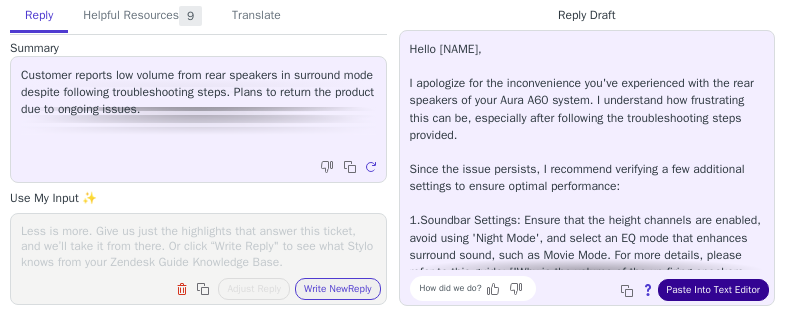 click on "Paste Into Text Editor" at bounding box center (713, 290) 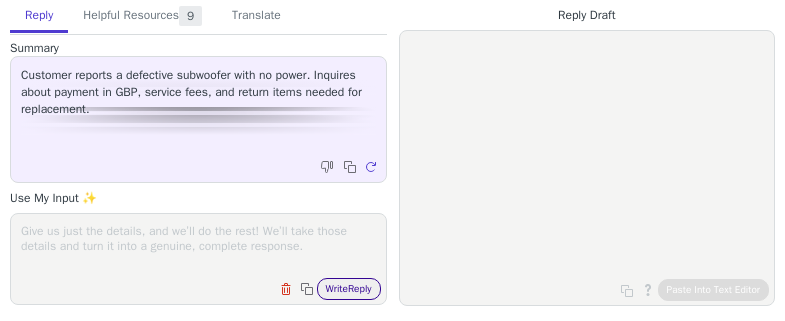 scroll, scrollTop: 0, scrollLeft: 0, axis: both 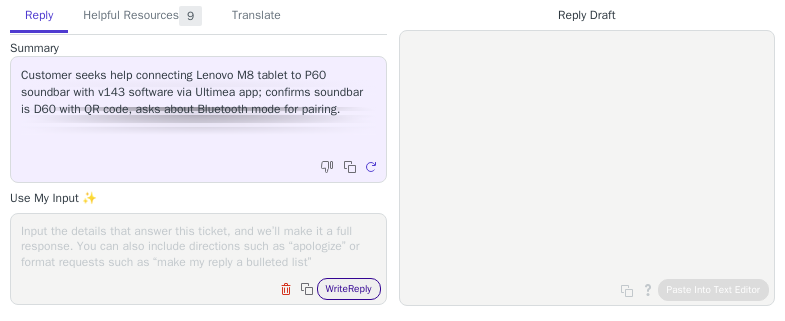 click on "Write  Reply" at bounding box center (349, 289) 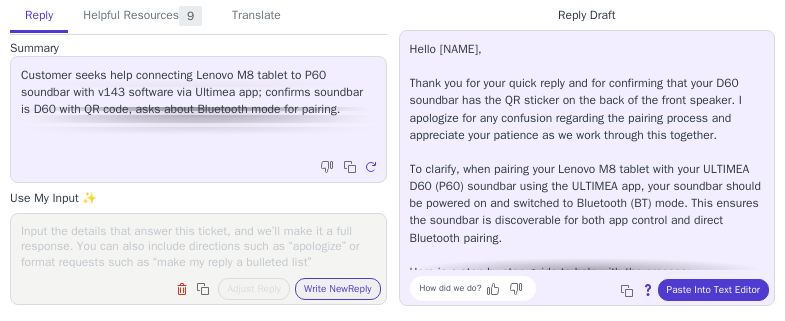 scroll, scrollTop: 166, scrollLeft: 0, axis: vertical 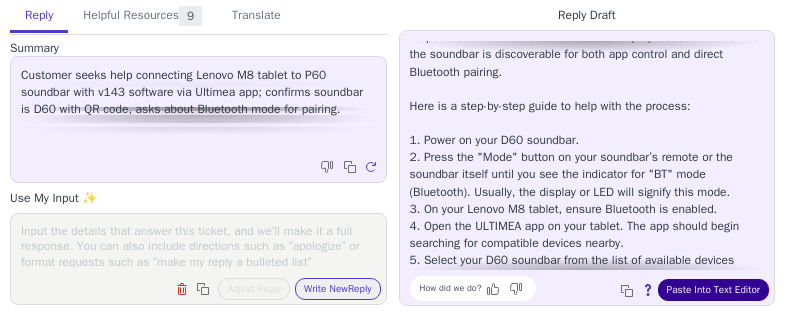 click on "Paste Into Text Editor" at bounding box center [713, 290] 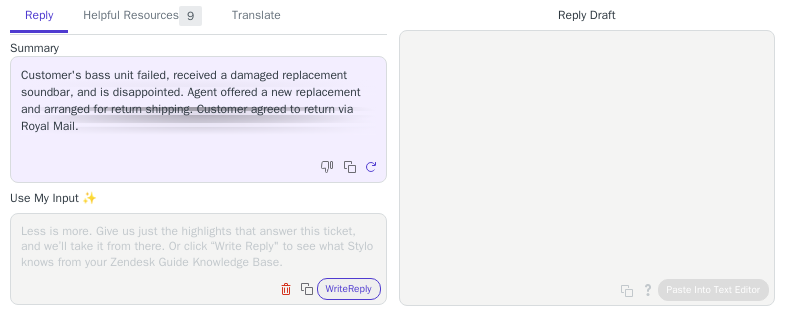 scroll, scrollTop: 0, scrollLeft: 0, axis: both 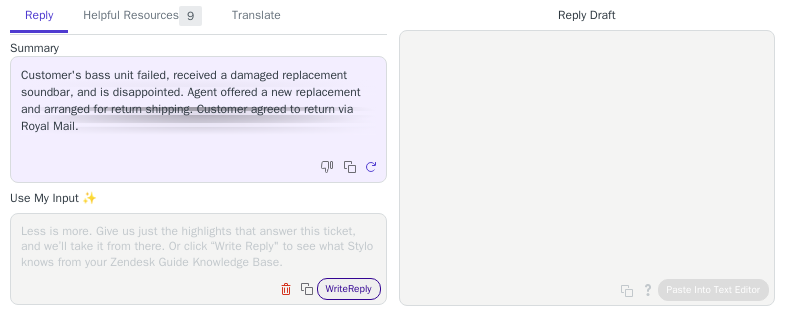 click on "Write  Reply" at bounding box center [349, 289] 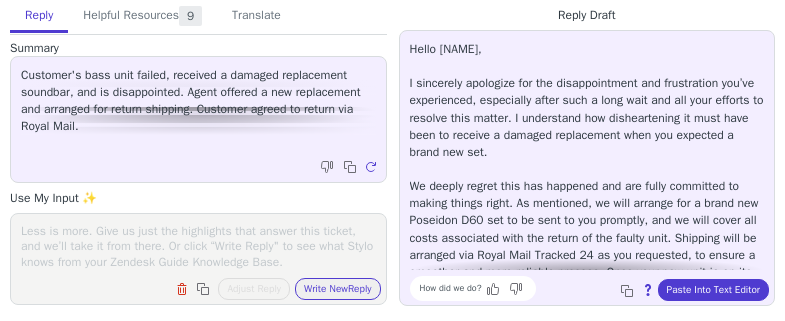 scroll, scrollTop: 166, scrollLeft: 0, axis: vertical 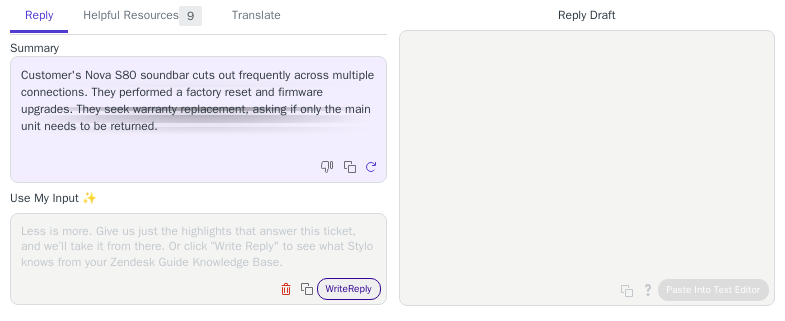 click on "Write  Reply" at bounding box center [349, 289] 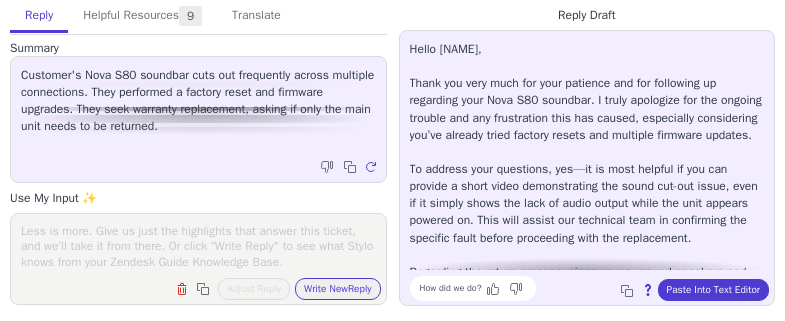 scroll, scrollTop: 166, scrollLeft: 0, axis: vertical 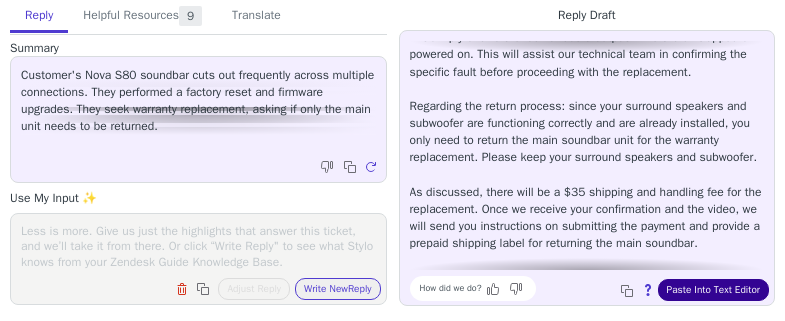 click on "Paste Into Text Editor" at bounding box center (713, 290) 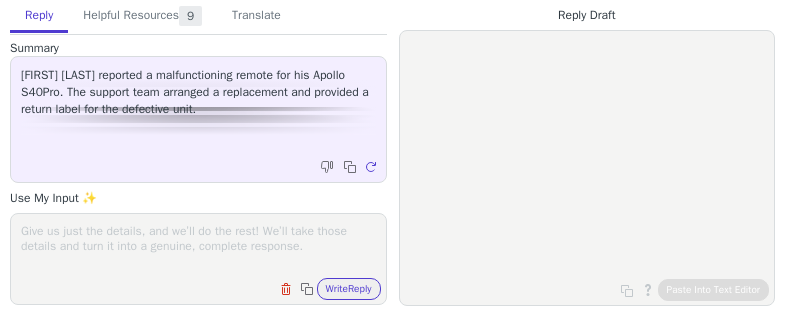 scroll, scrollTop: 0, scrollLeft: 0, axis: both 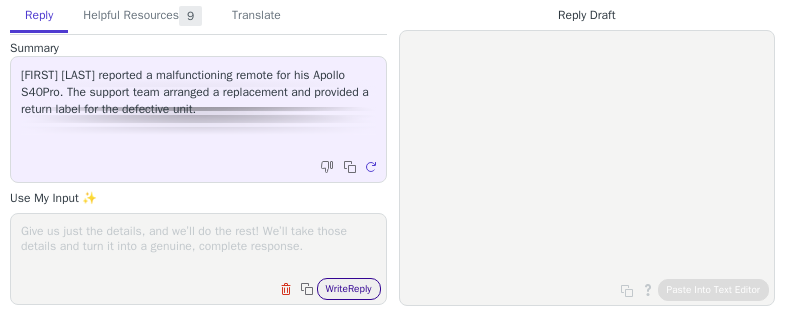 click on "Write  Reply" at bounding box center [349, 289] 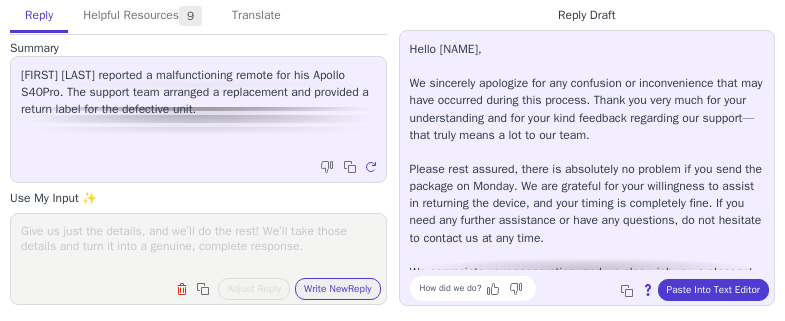 scroll, scrollTop: 27, scrollLeft: 0, axis: vertical 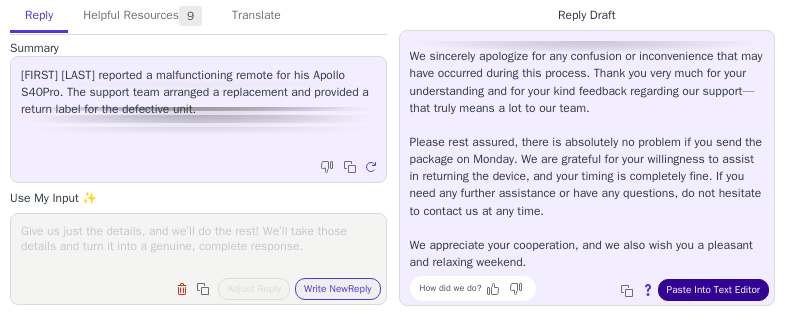 click on "Paste Into Text Editor" at bounding box center [713, 290] 